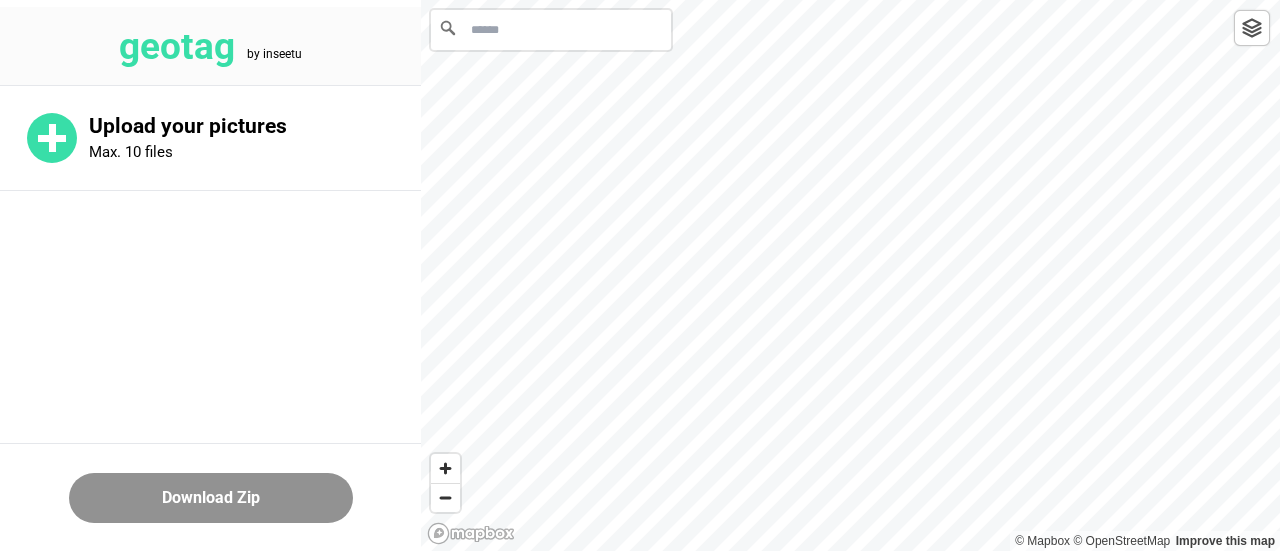scroll, scrollTop: 0, scrollLeft: 0, axis: both 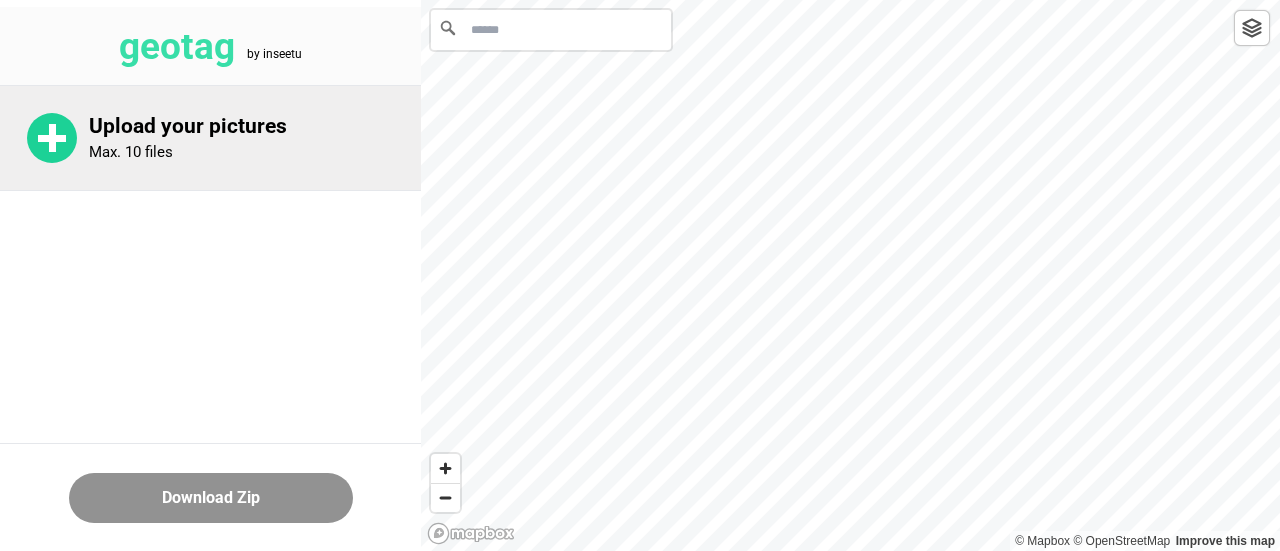 click on "Max. 10 files" at bounding box center (131, 152) 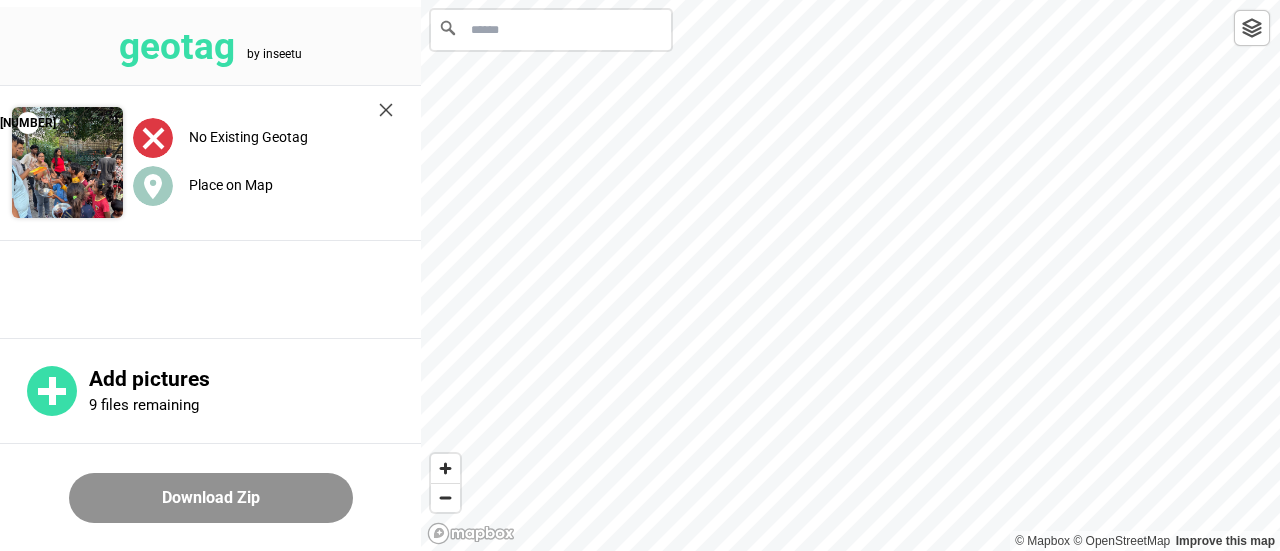 click at bounding box center (551, 30) 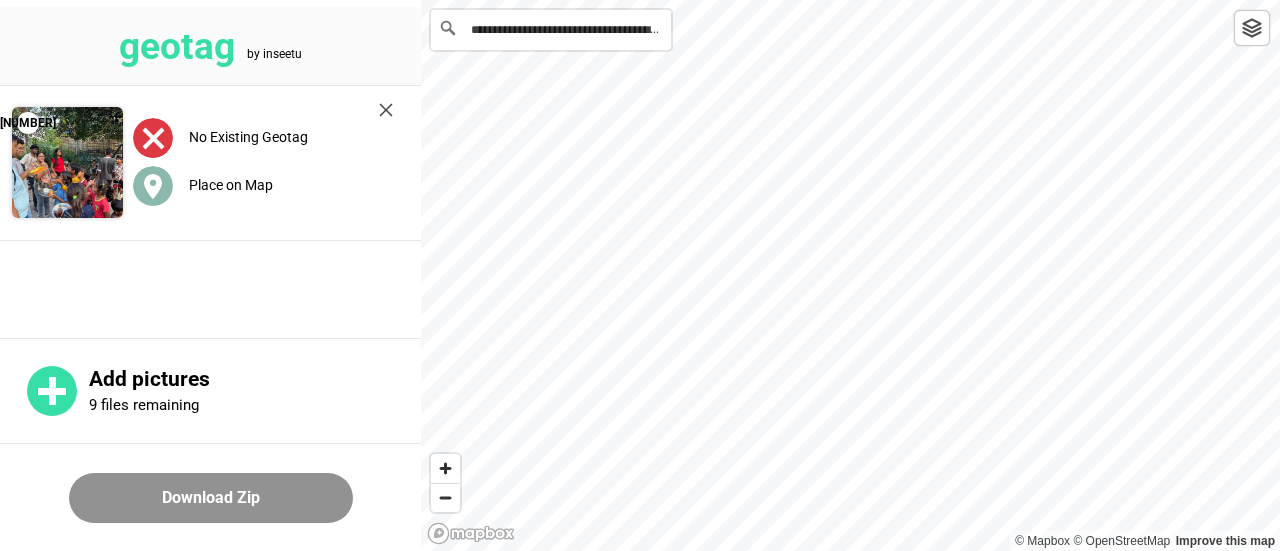 type on "**********" 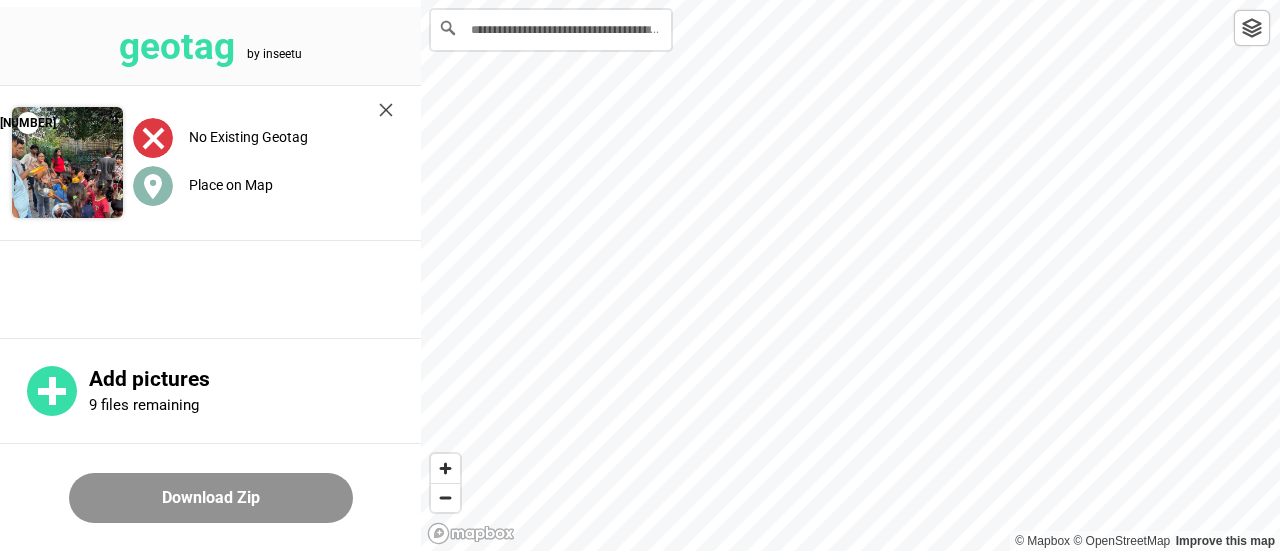 click on "Place on Map" at bounding box center [231, 185] 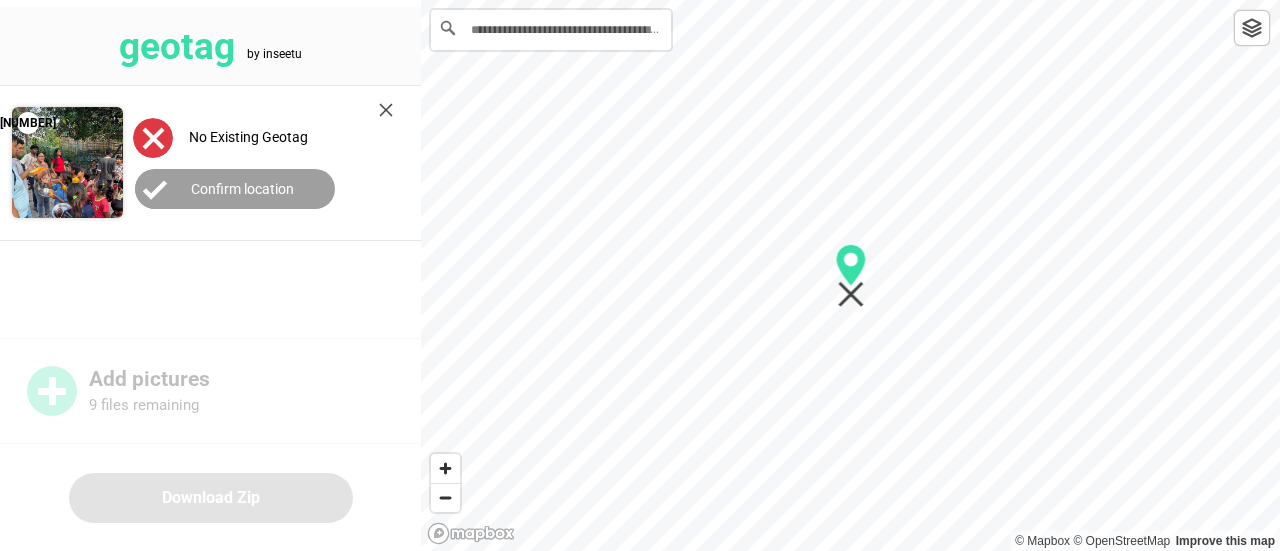 click at bounding box center [67, 162] 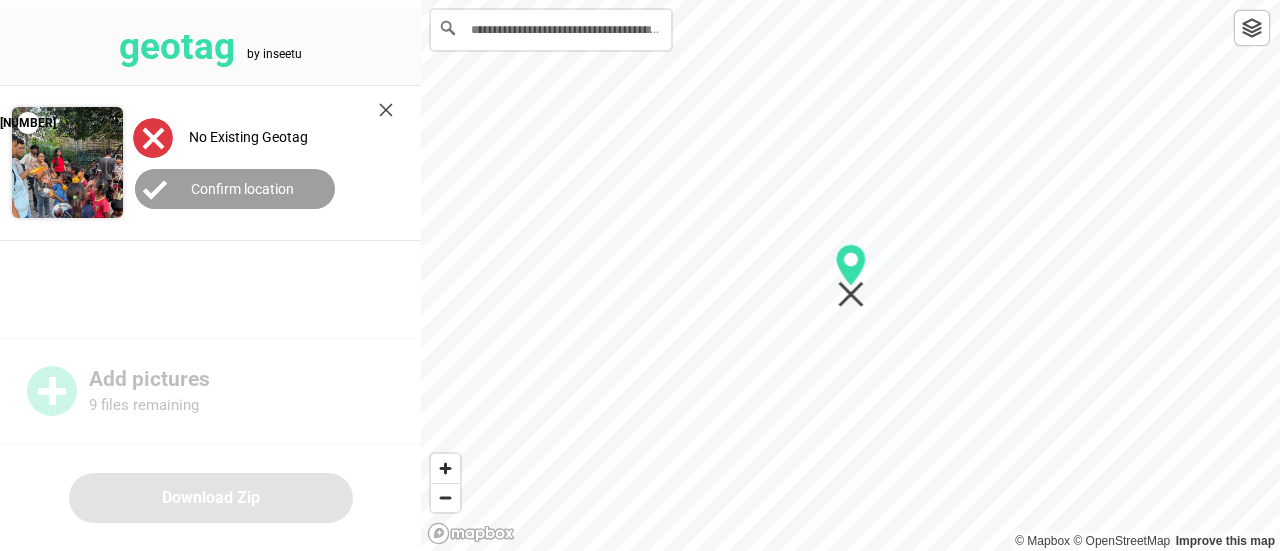 drag, startPoint x: 66, startPoint y: 152, endPoint x: 172, endPoint y: 132, distance: 107.87029 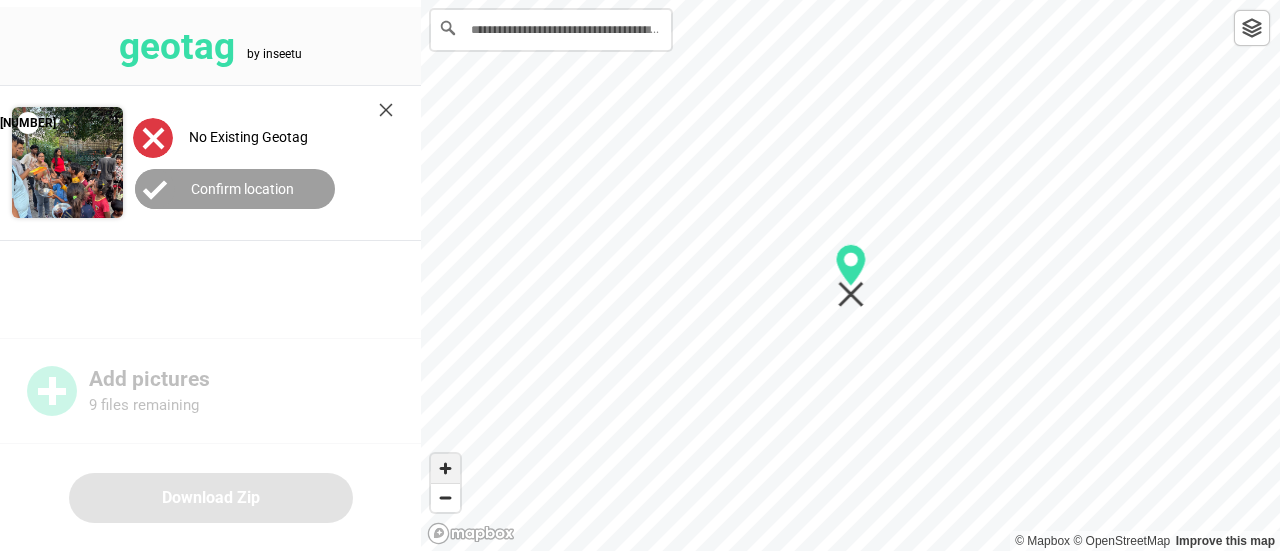 click at bounding box center (445, 468) 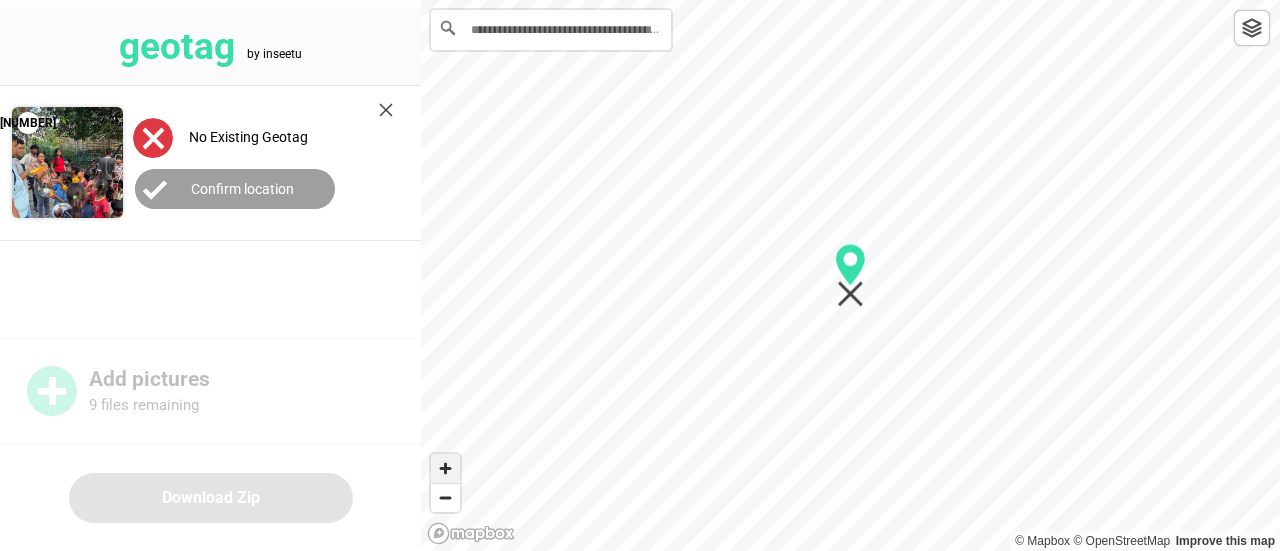 click at bounding box center [445, 468] 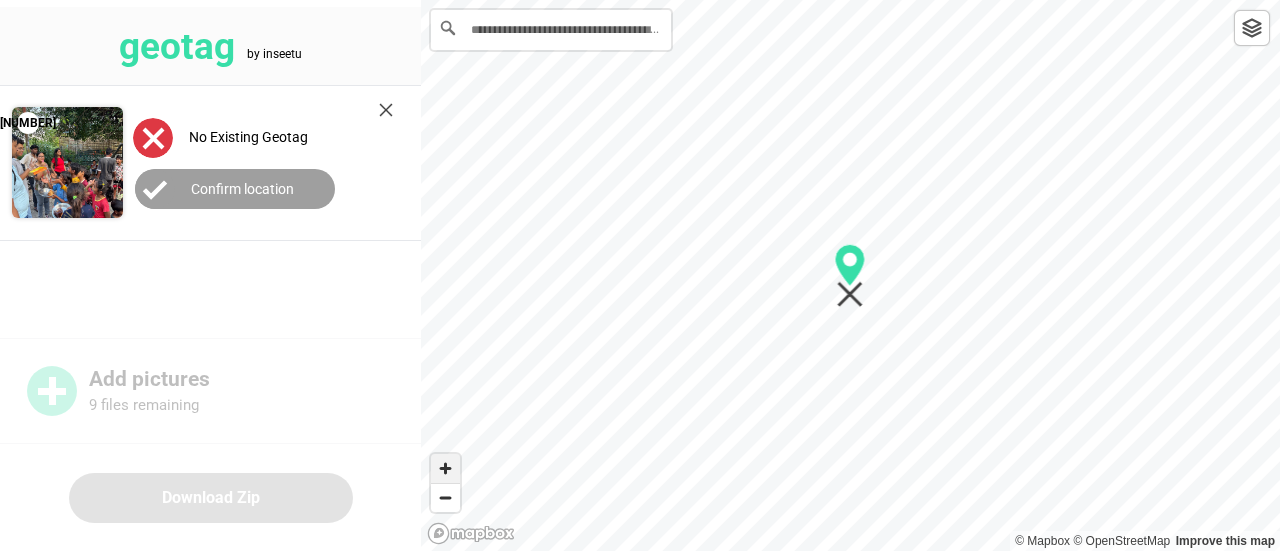 click at bounding box center [445, 468] 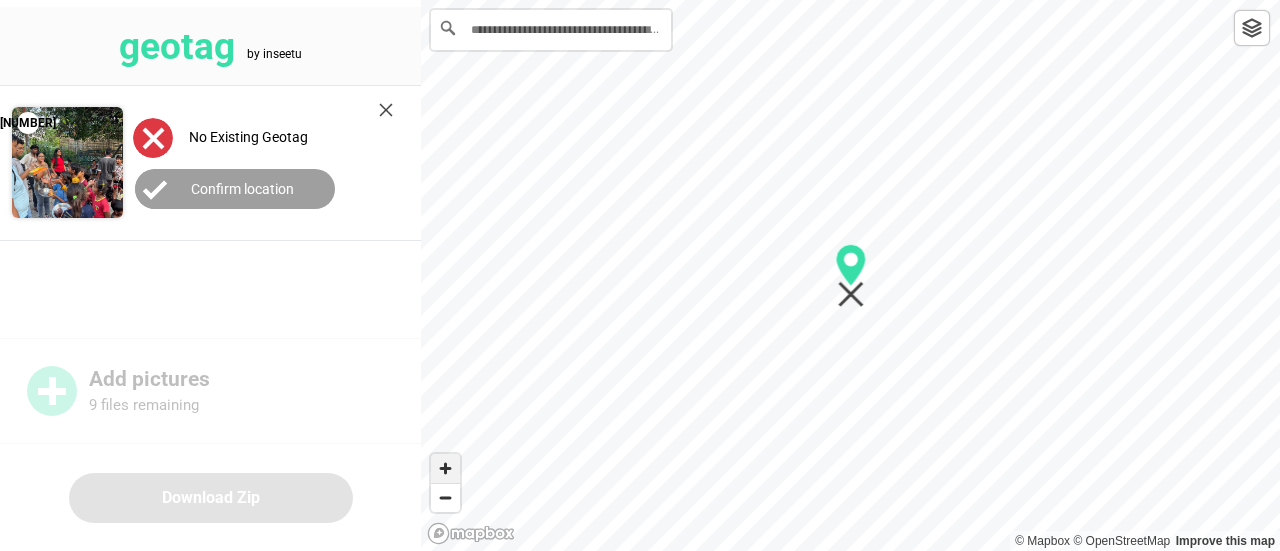 click at bounding box center (445, 468) 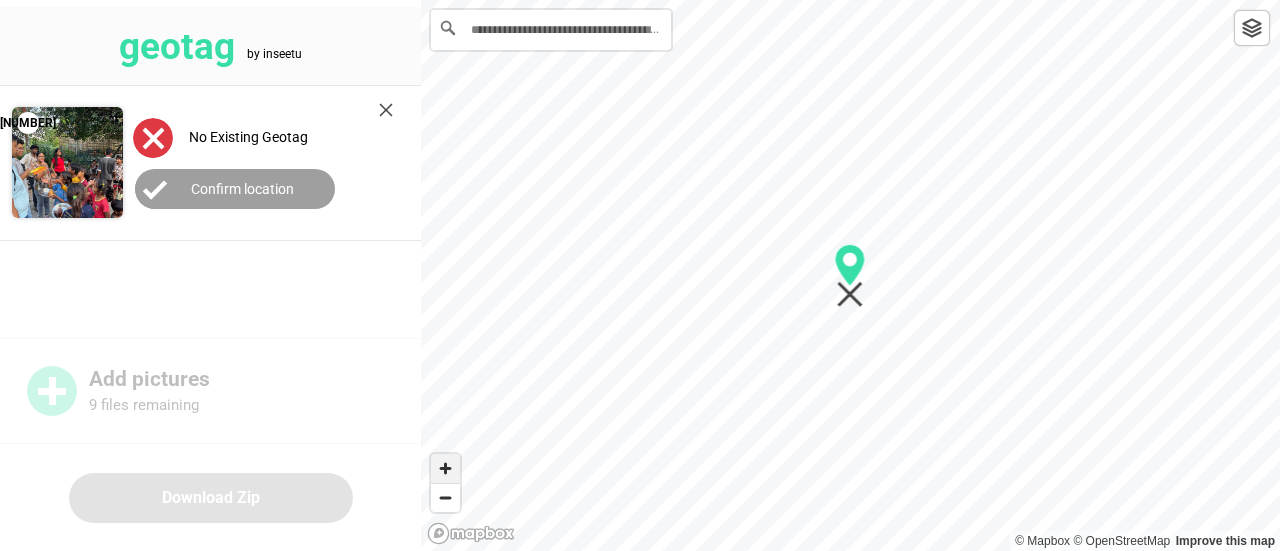 click at bounding box center [445, 468] 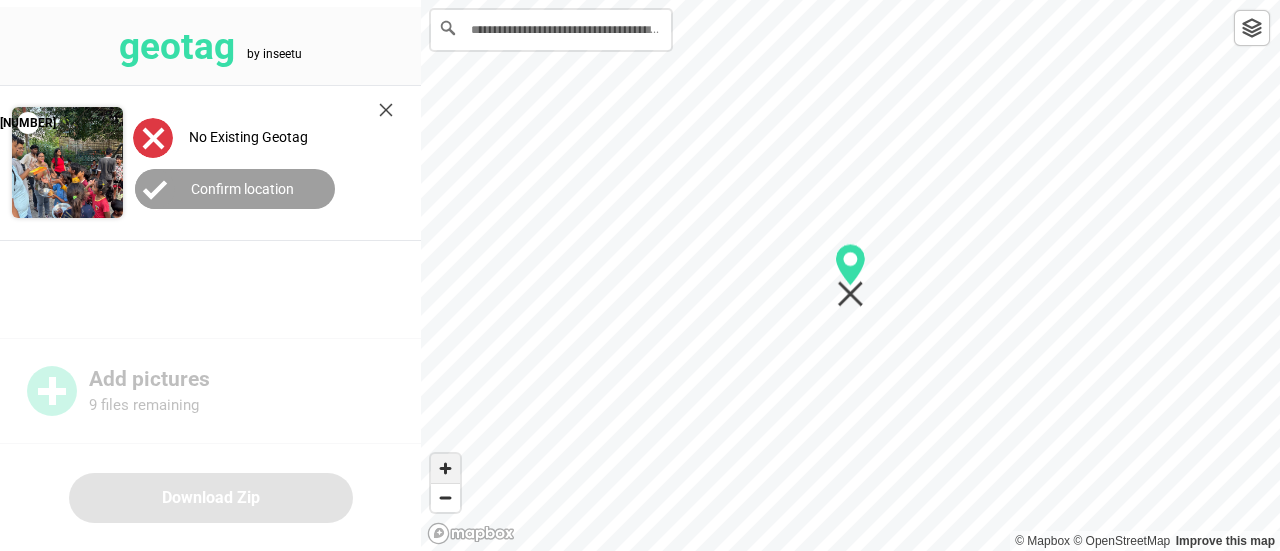 click at bounding box center [445, 468] 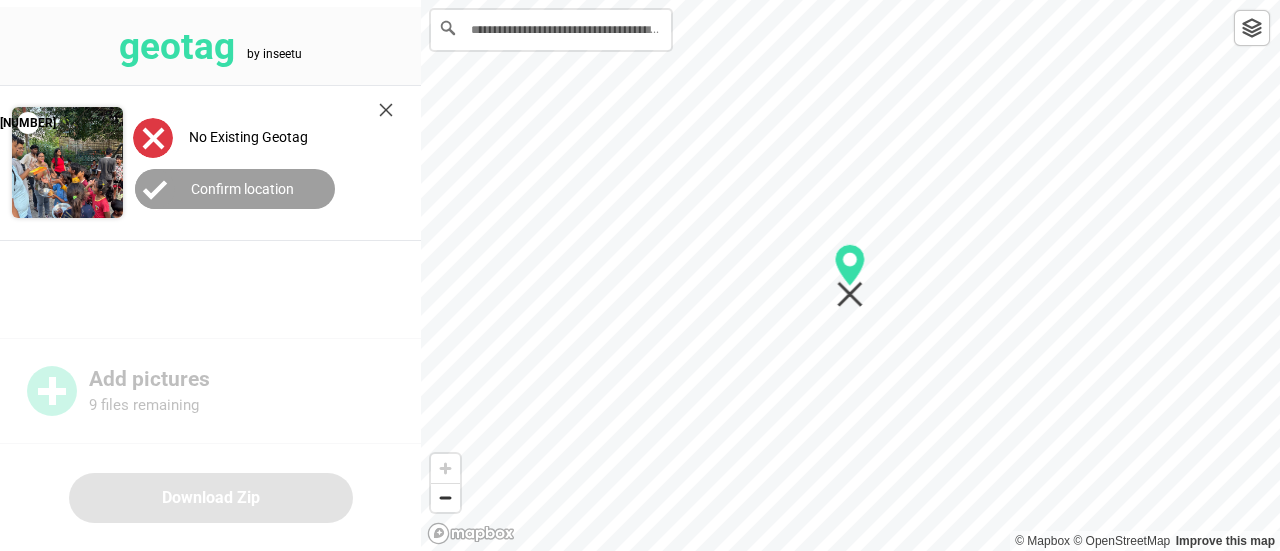 click on "Confirm location" at bounding box center [235, 189] 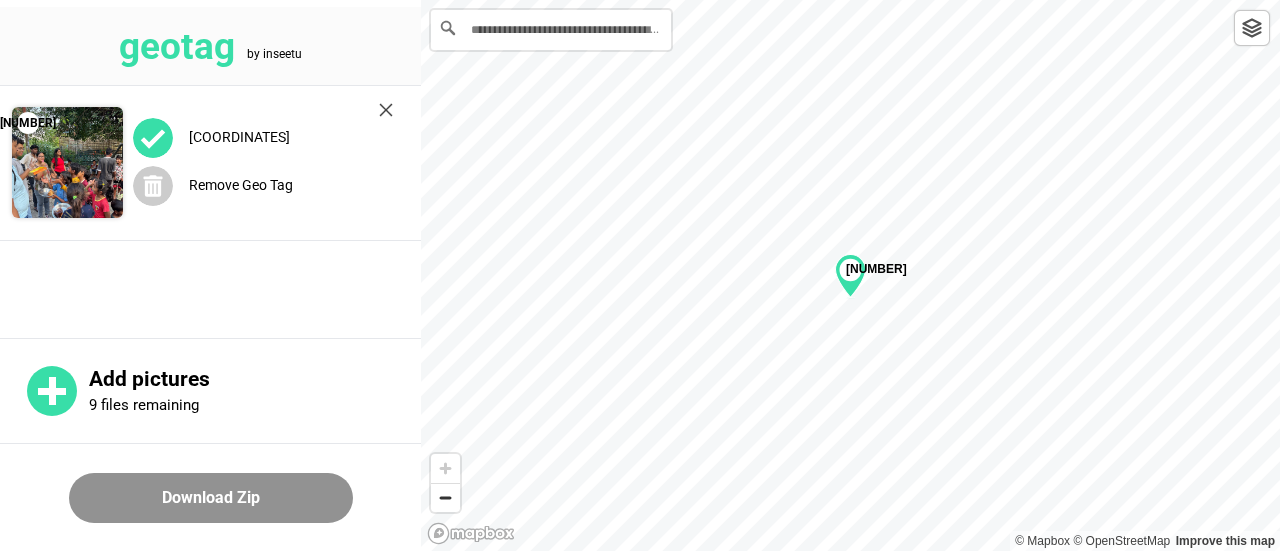 click at bounding box center [153, 138] 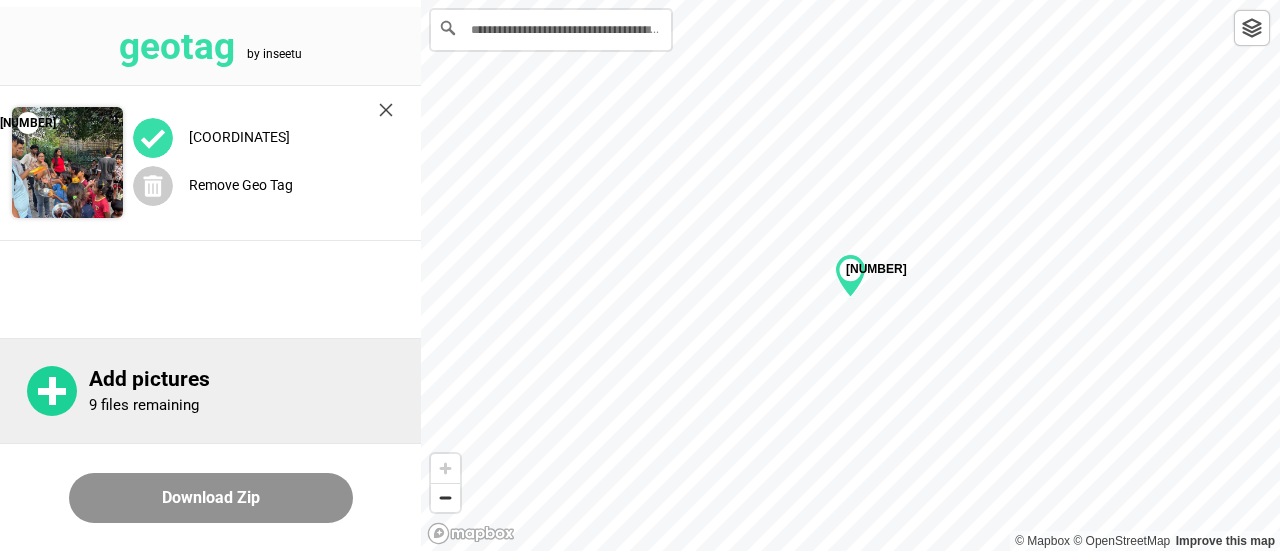 click on "Add pictures 9 files remaining" at bounding box center [210, 390] 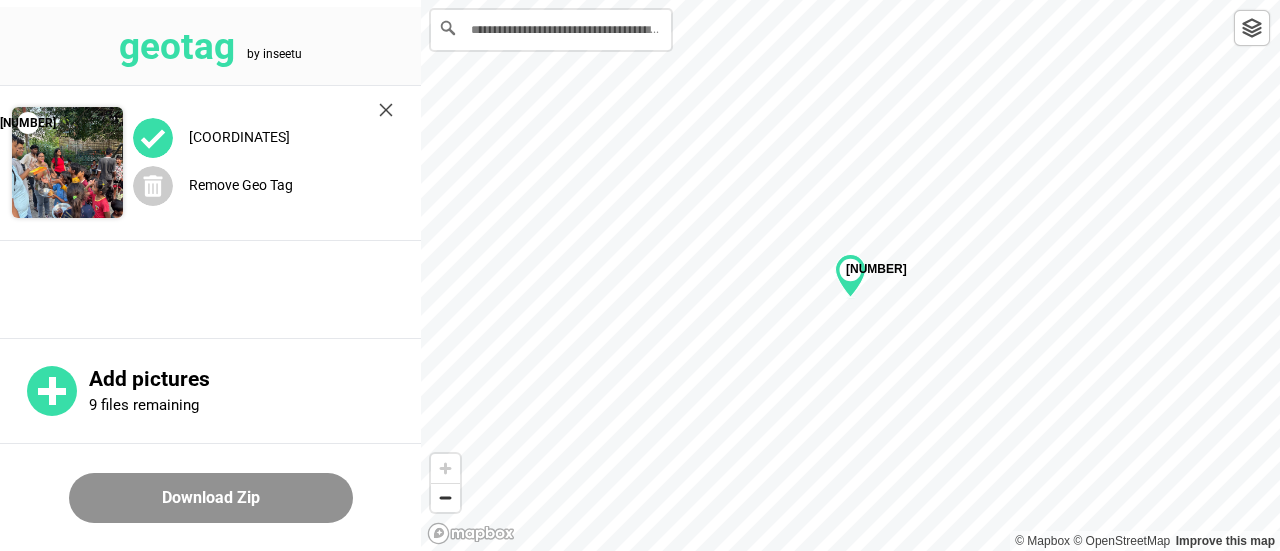 click at bounding box center [153, 138] 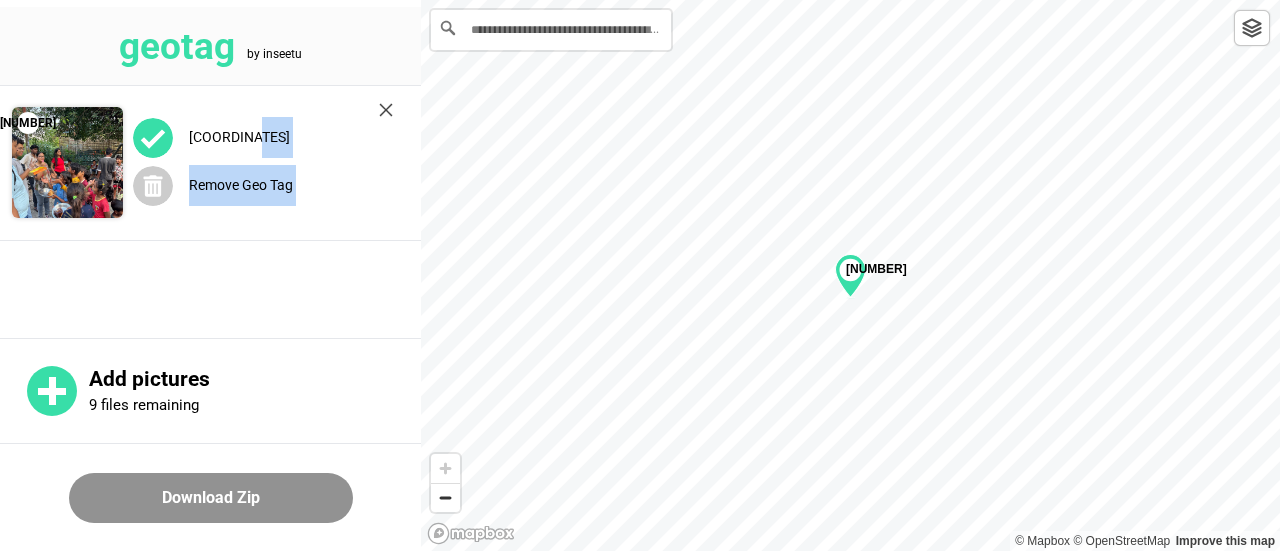 drag, startPoint x: 245, startPoint y: 127, endPoint x: 355, endPoint y: 324, distance: 225.63023 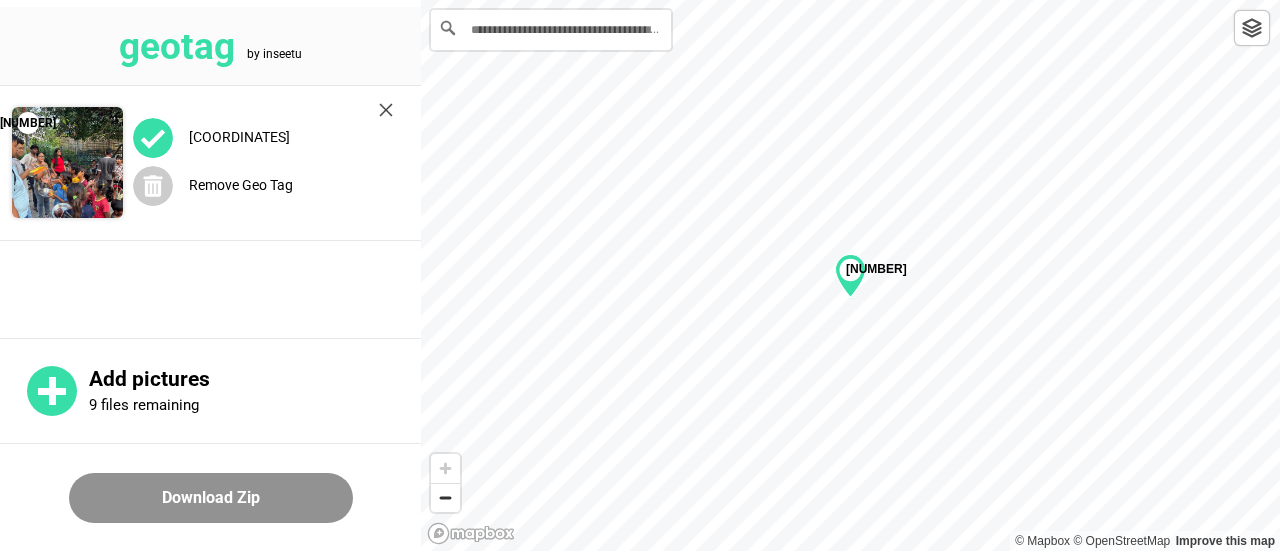 click at bounding box center [67, 162] 